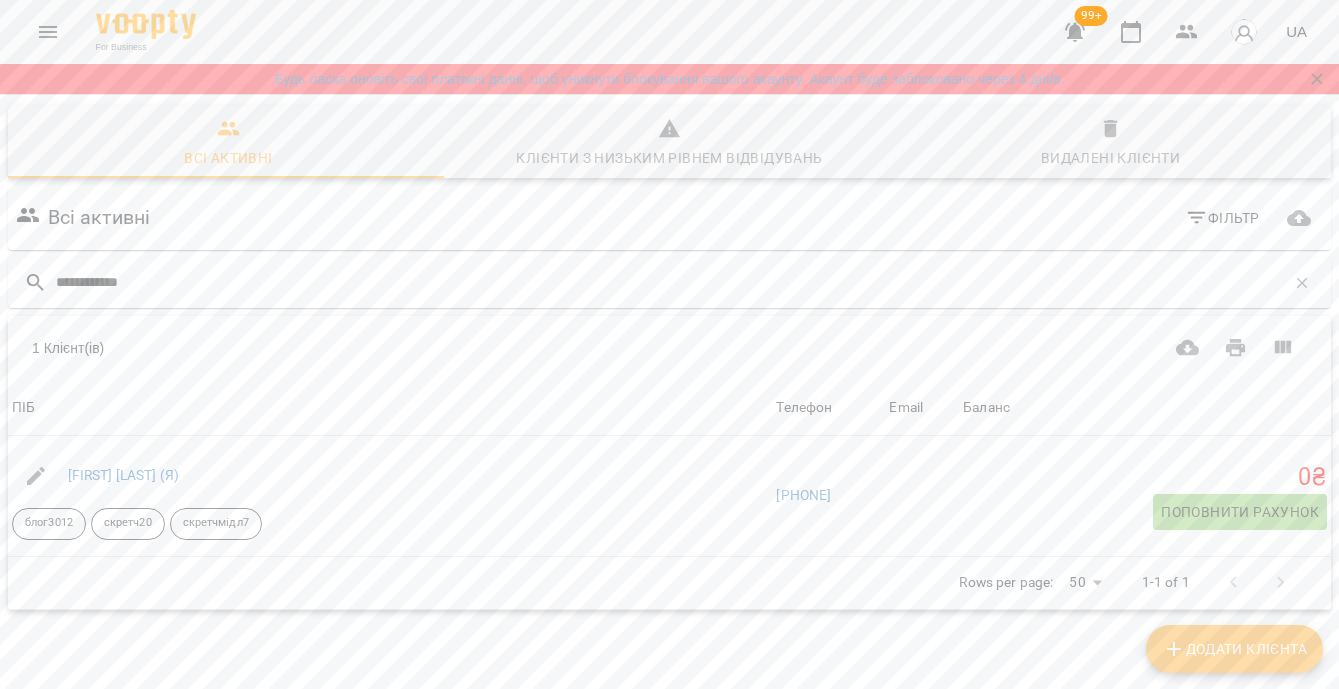 scroll, scrollTop: 0, scrollLeft: 0, axis: both 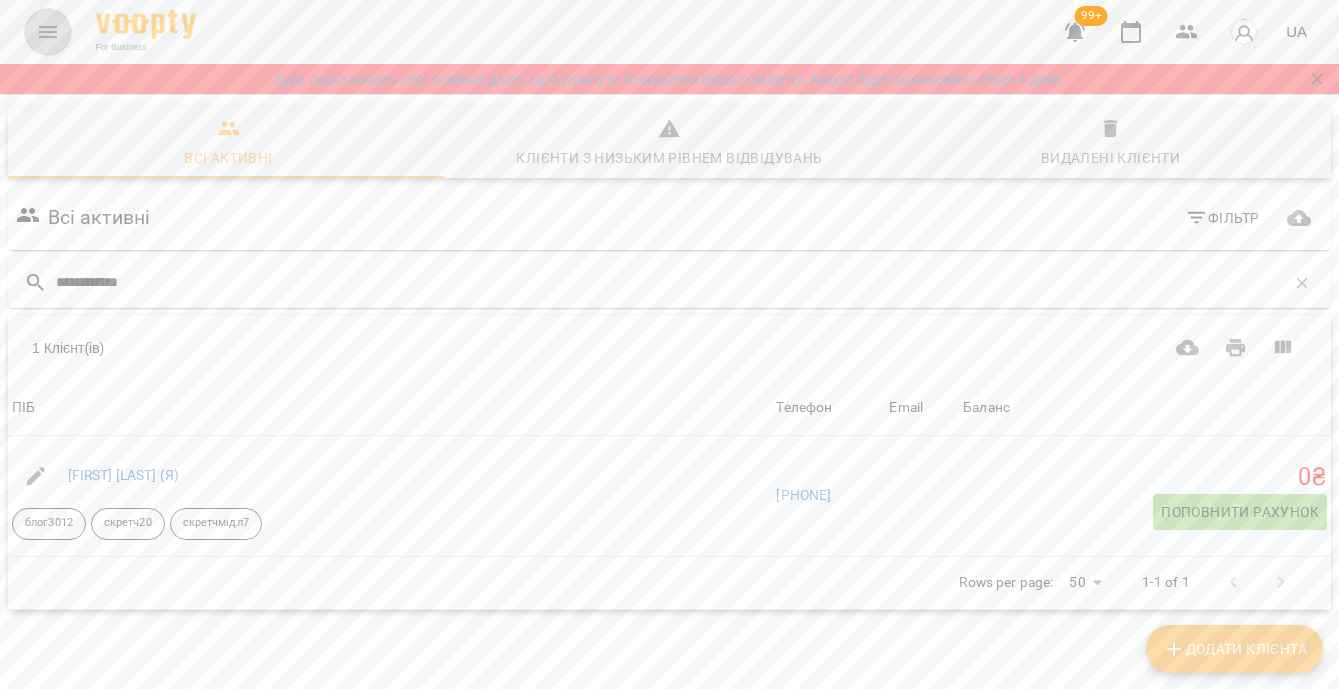 click at bounding box center [48, 32] 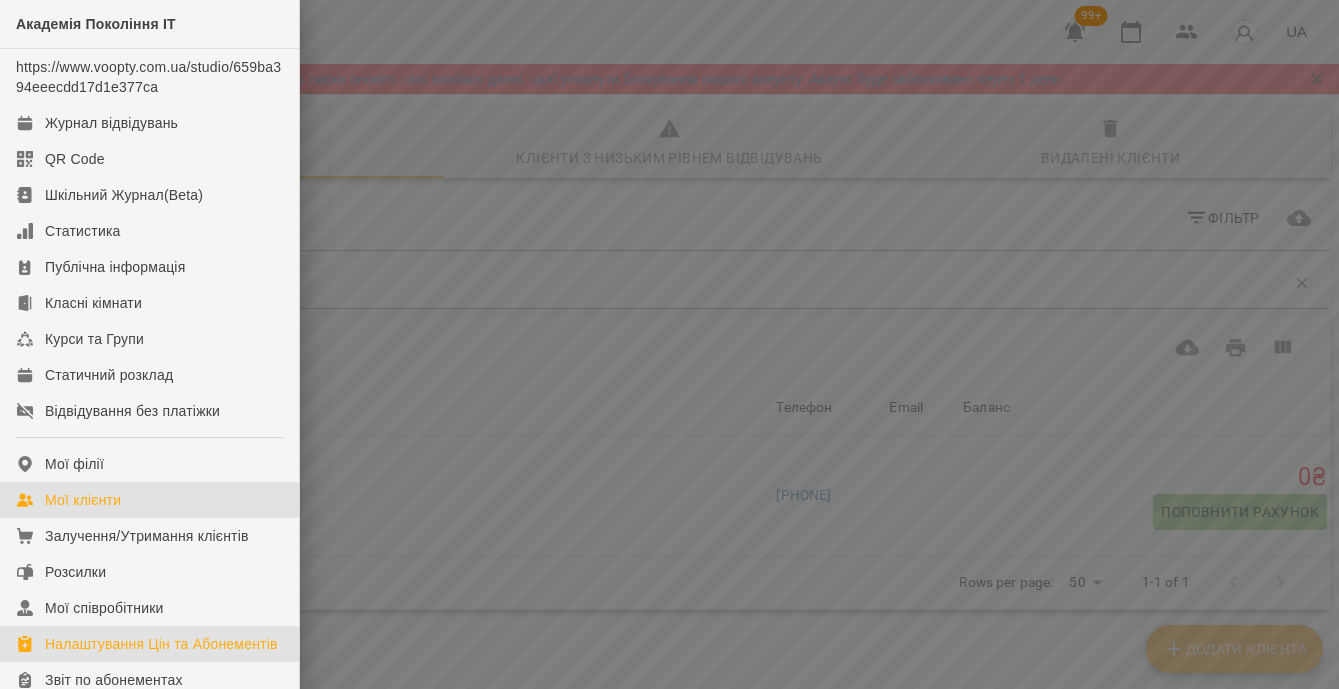 click on "Налаштування Цін та Абонементів" at bounding box center (161, 644) 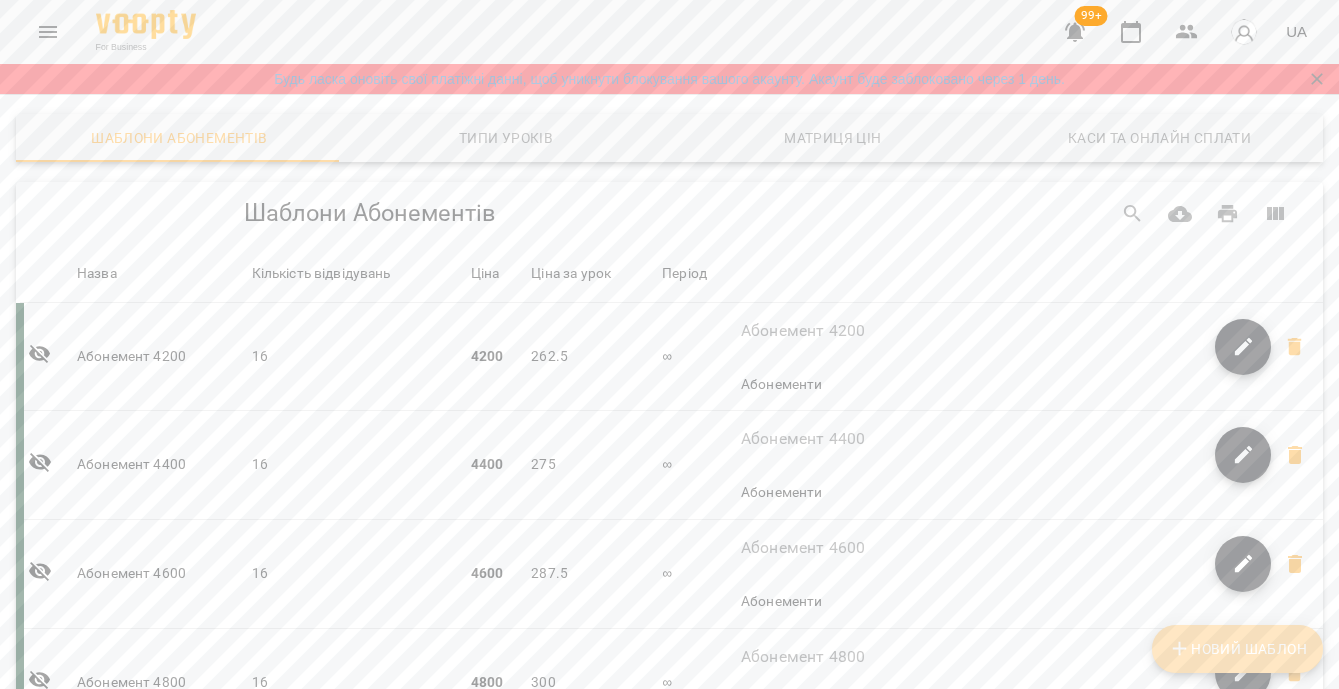 click on "Новий Шаблон" at bounding box center [1237, 649] 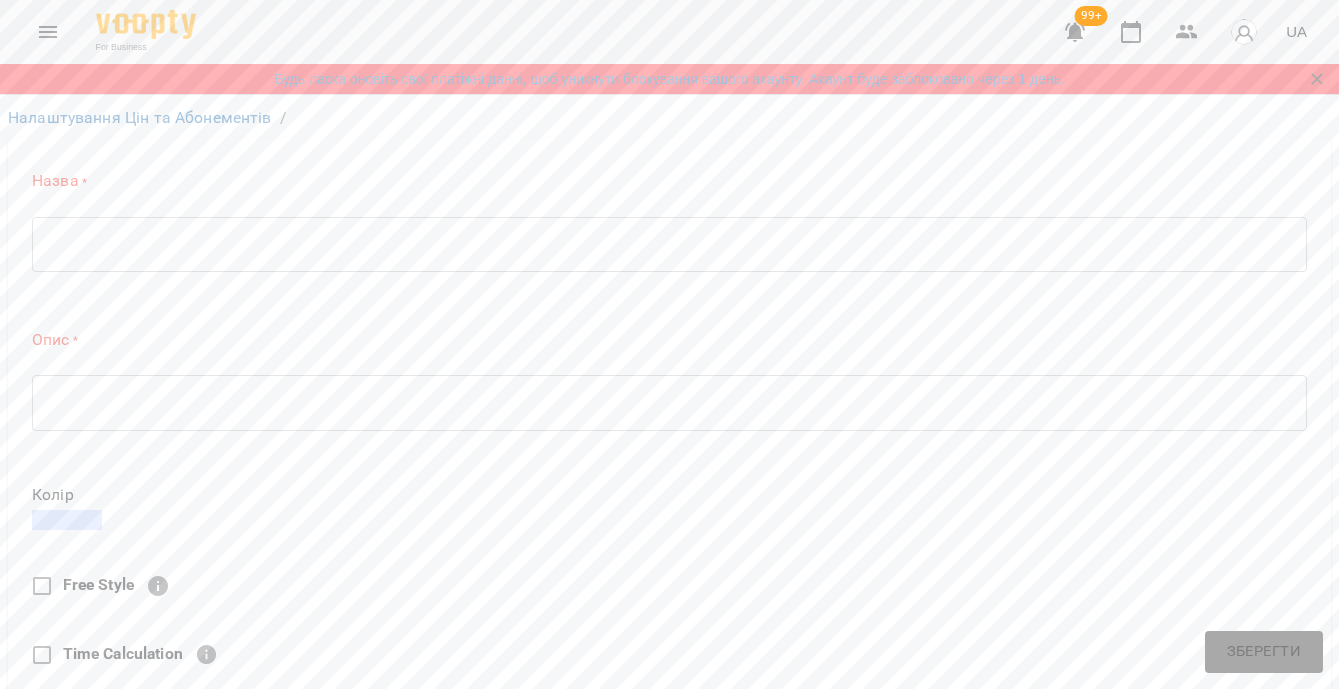 click on "* ​" at bounding box center (669, 244) 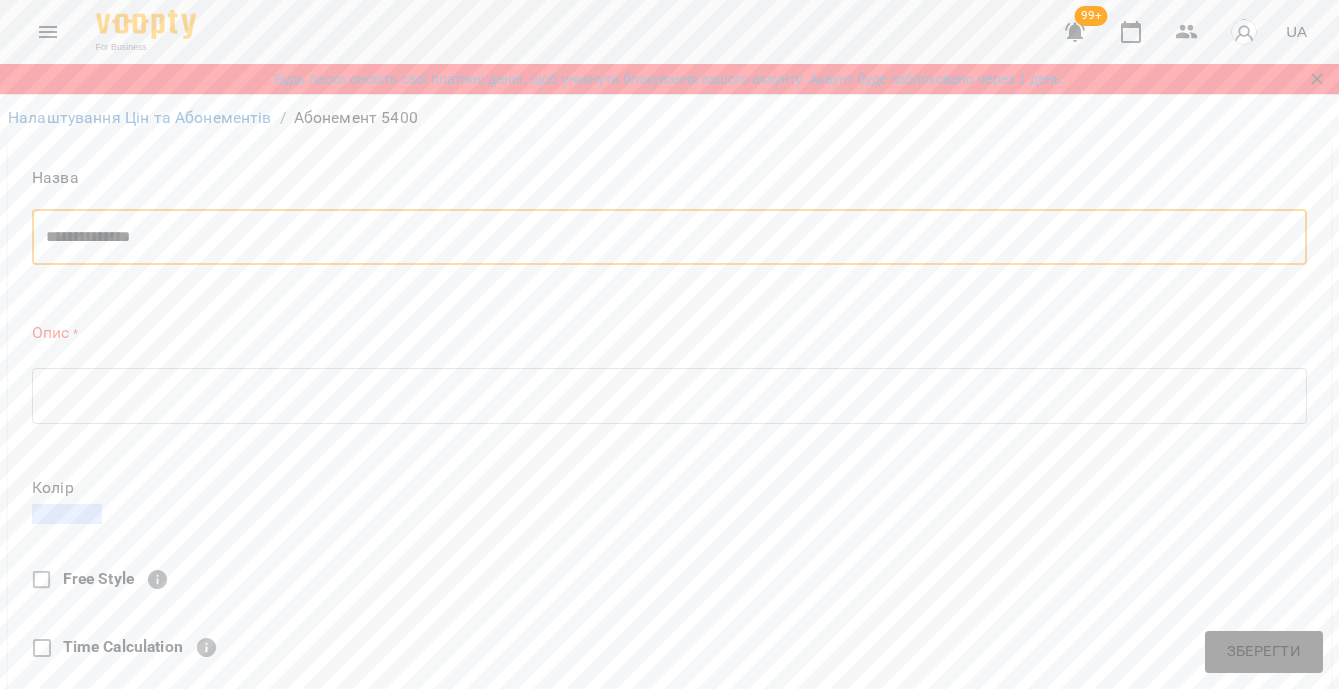 type on "**********" 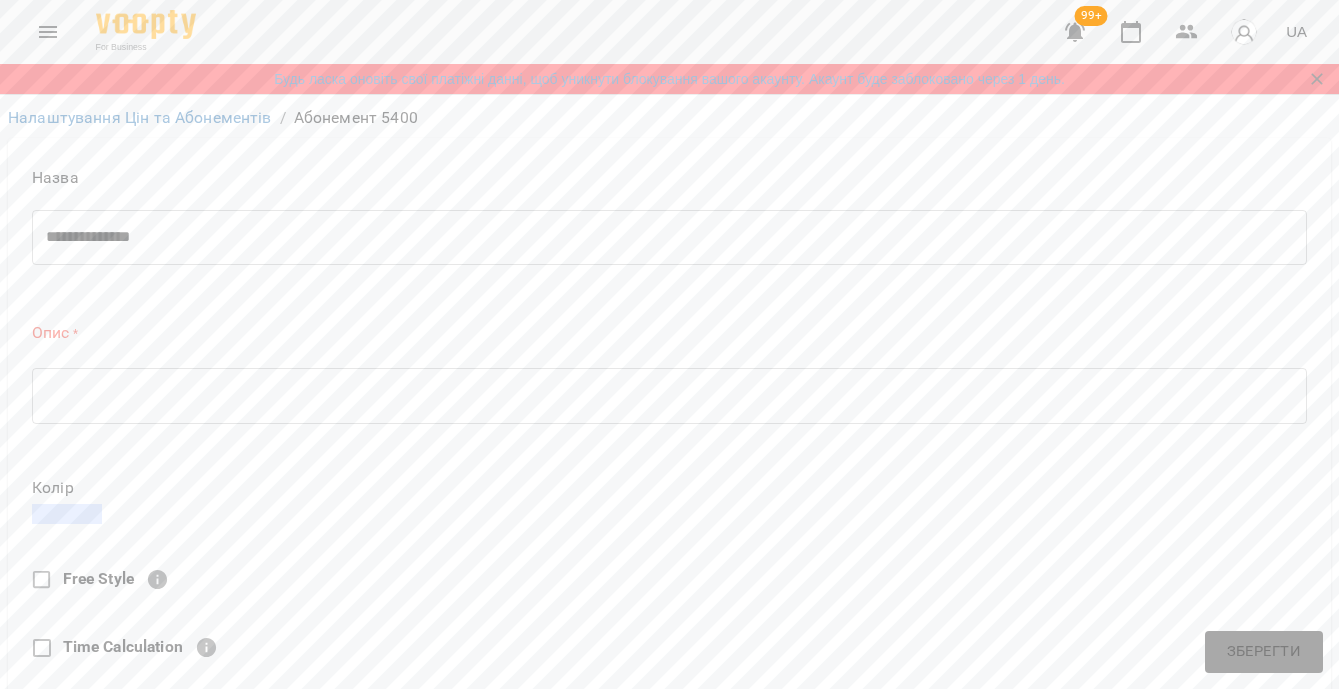 drag, startPoint x: 305, startPoint y: 225, endPoint x: 45, endPoint y: 232, distance: 260.0942 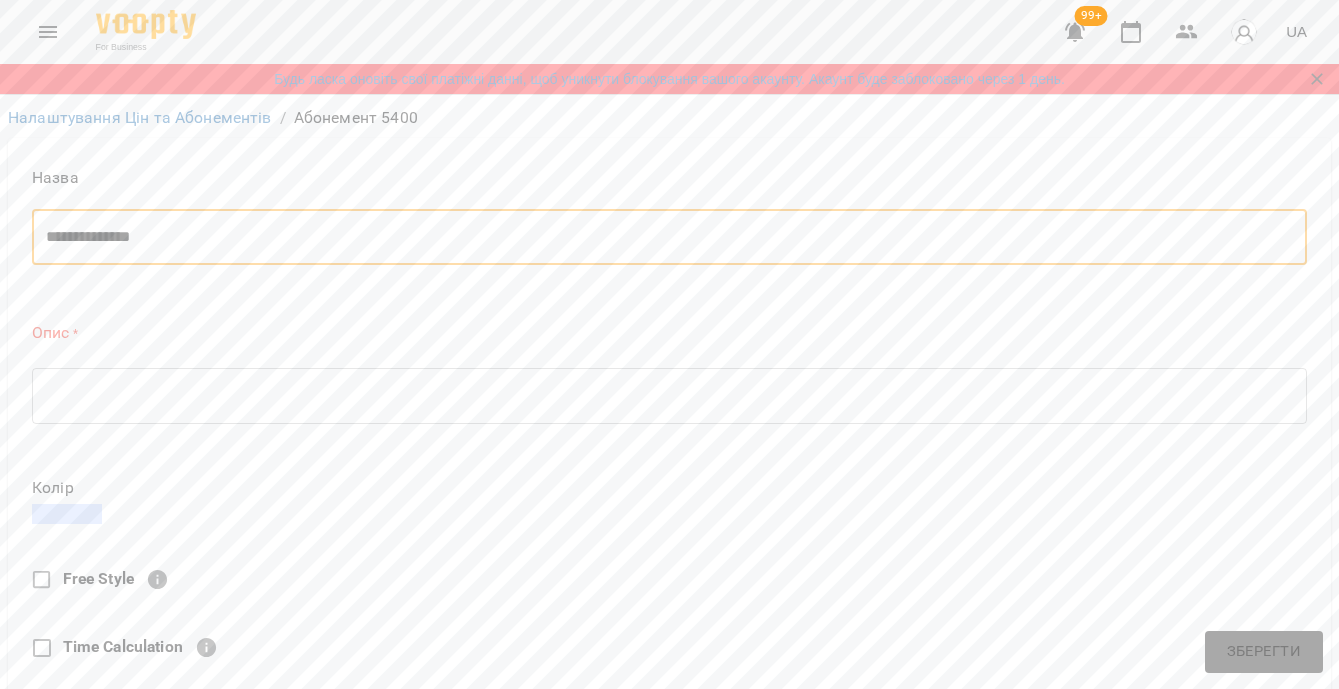 drag, startPoint x: 46, startPoint y: 239, endPoint x: 166, endPoint y: 240, distance: 120.004166 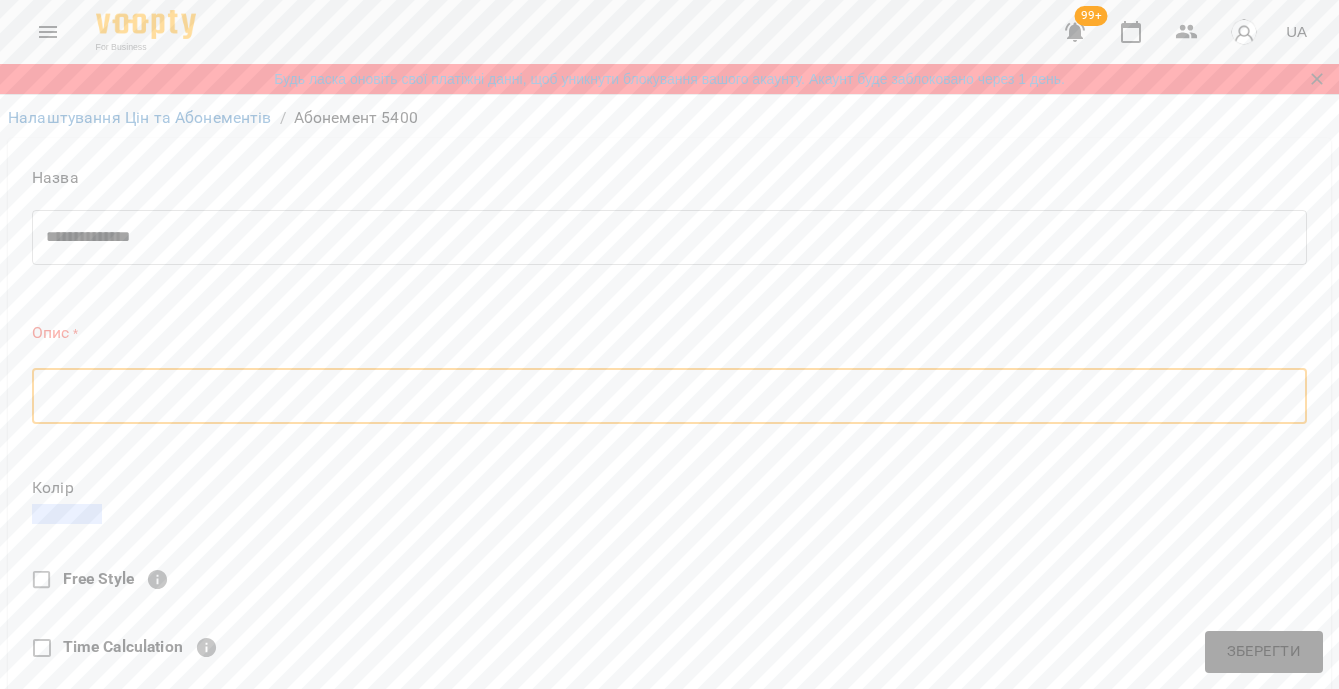 paste on "**********" 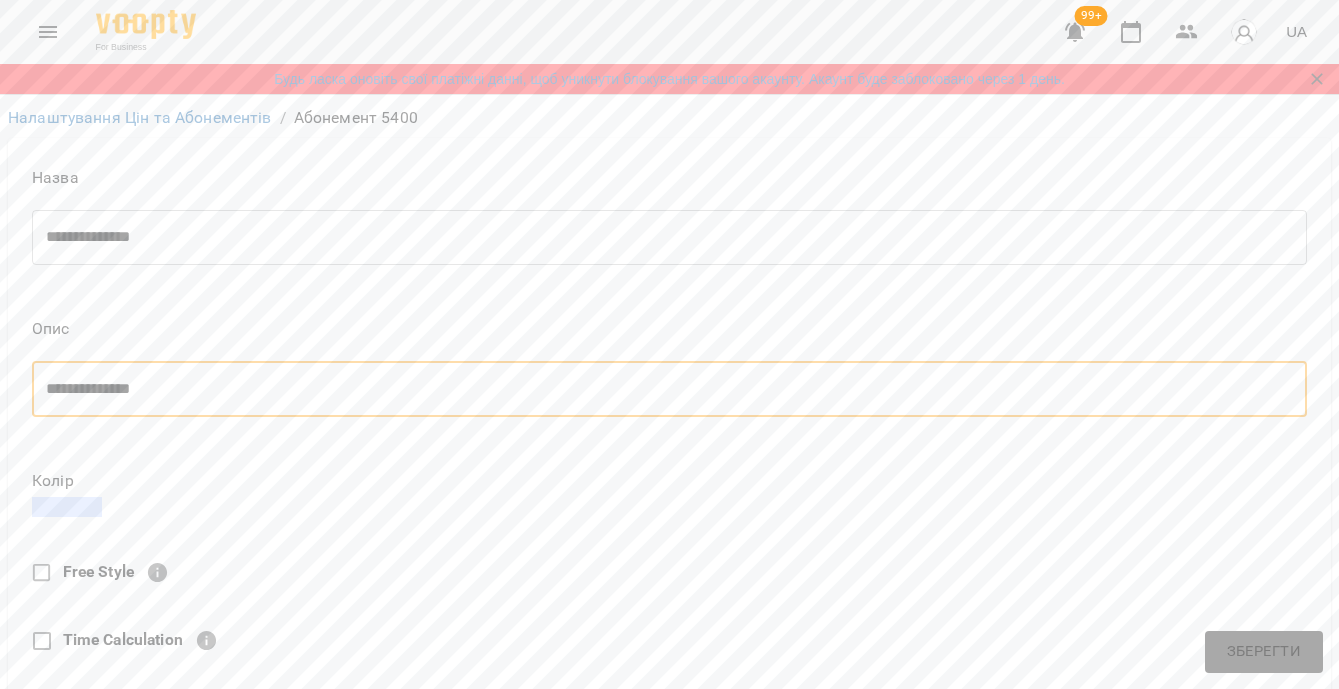 scroll, scrollTop: 33, scrollLeft: 0, axis: vertical 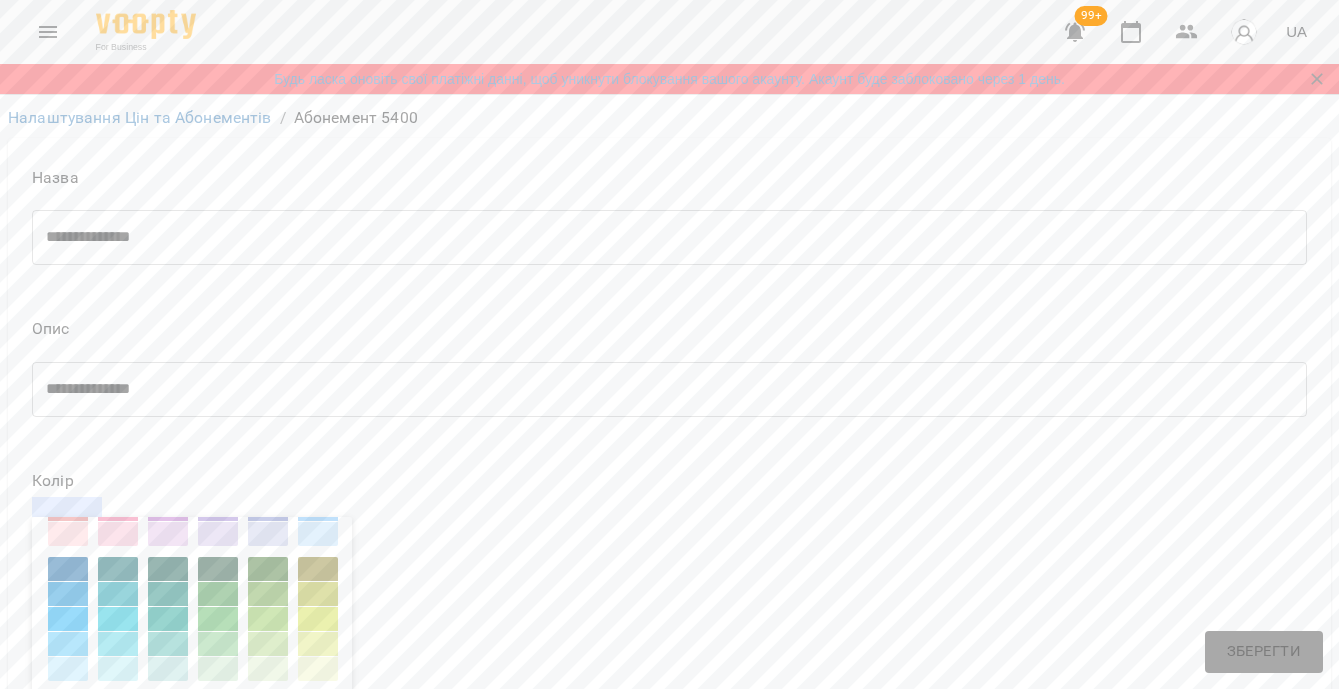 click at bounding box center [218, 594] 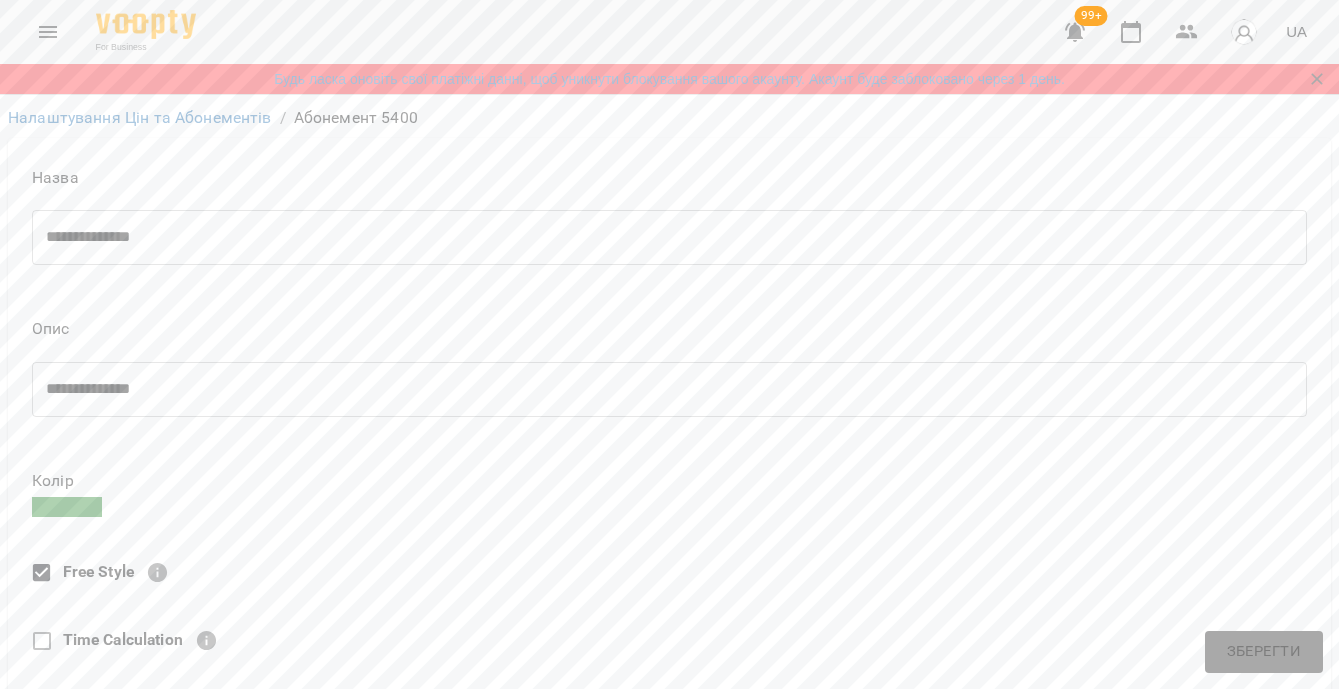scroll, scrollTop: 162, scrollLeft: 0, axis: vertical 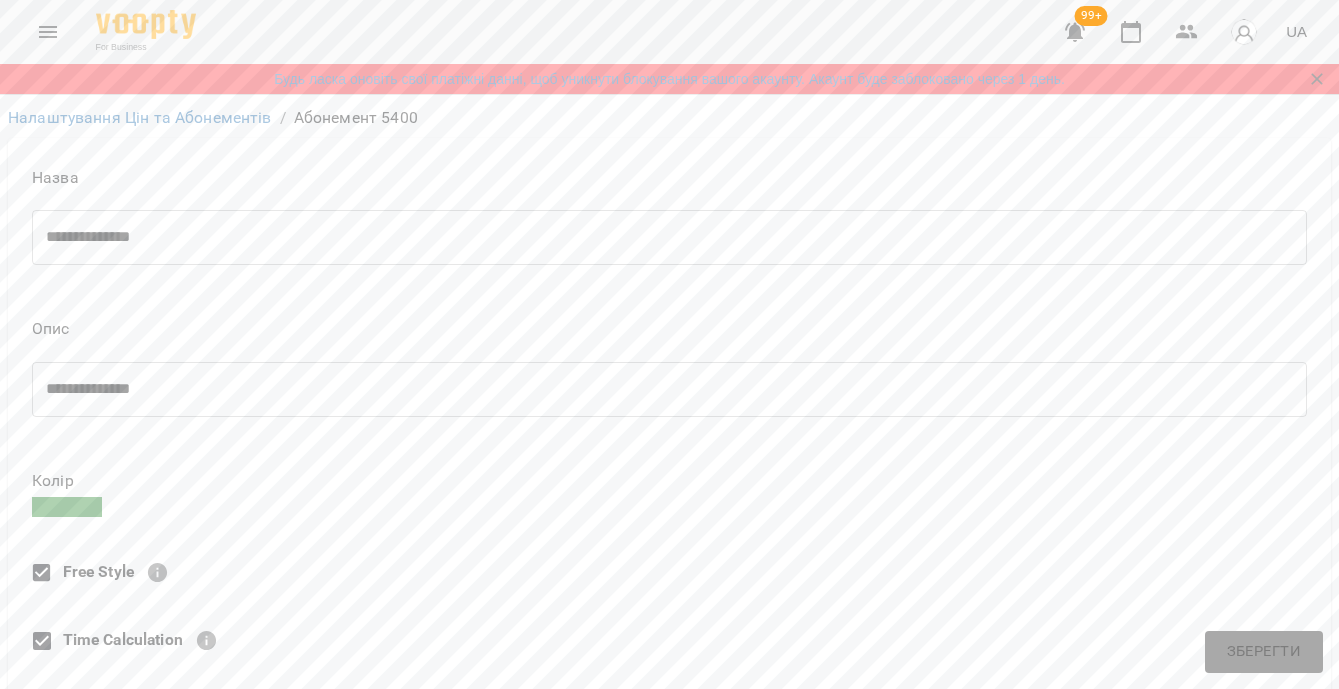 click on "Кількість відвідувань" at bounding box center (669, 776) 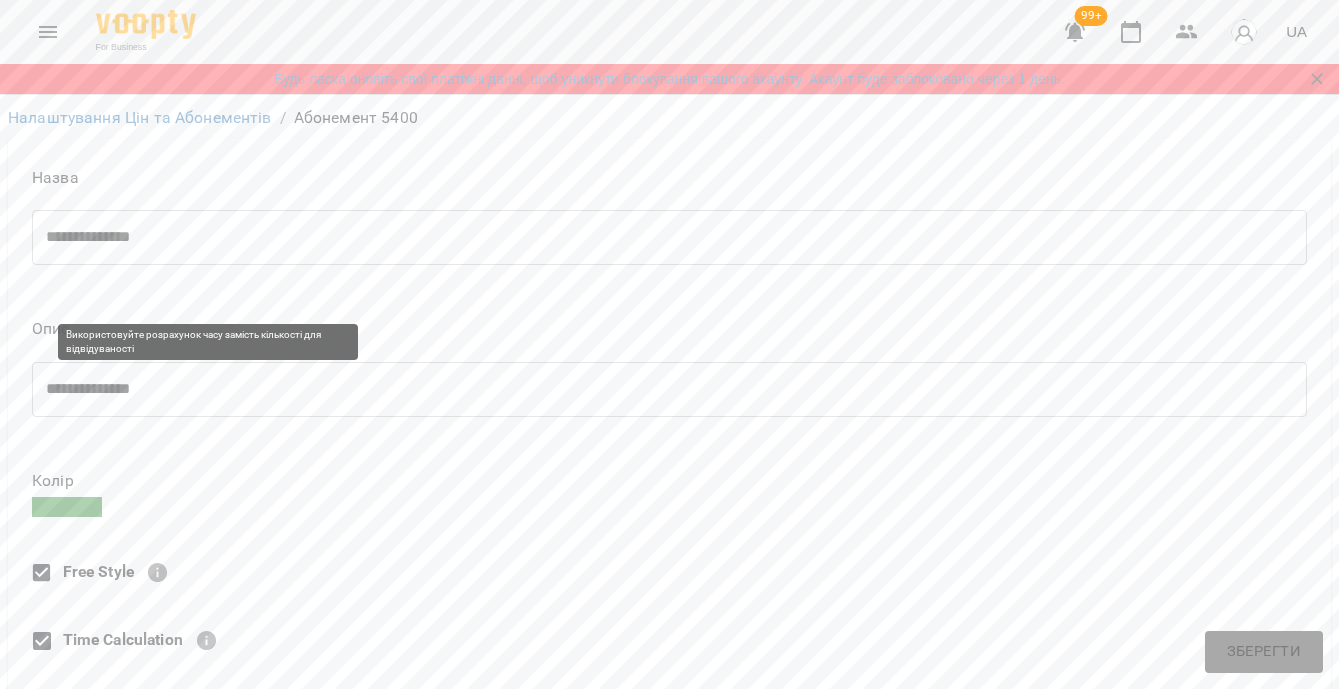 click 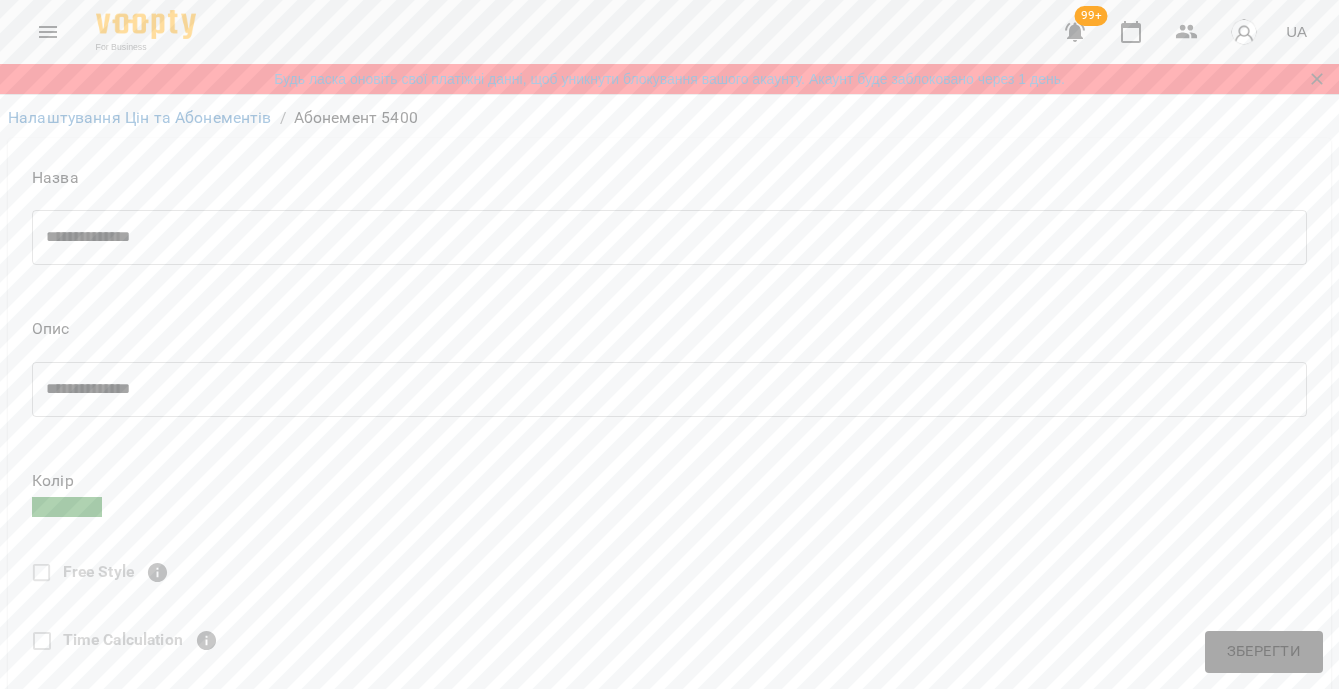 click on "Ціна" at bounding box center (686, 845) 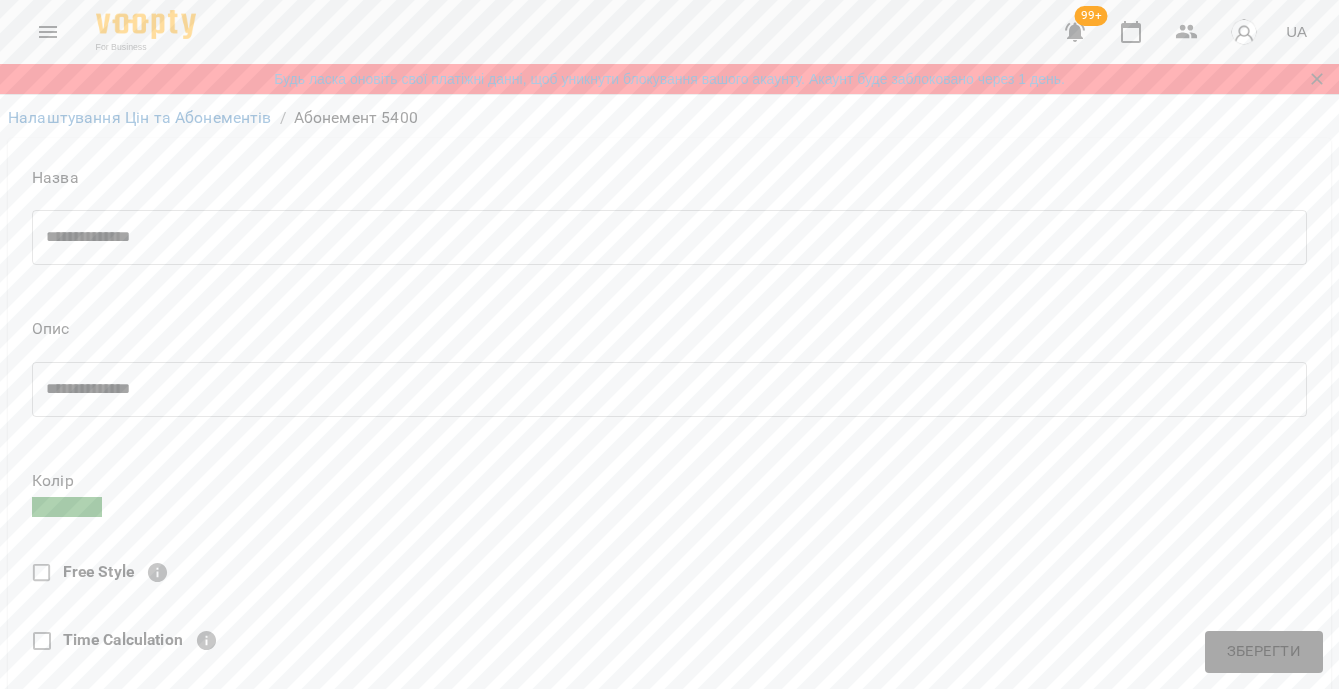scroll, scrollTop: 501, scrollLeft: 0, axis: vertical 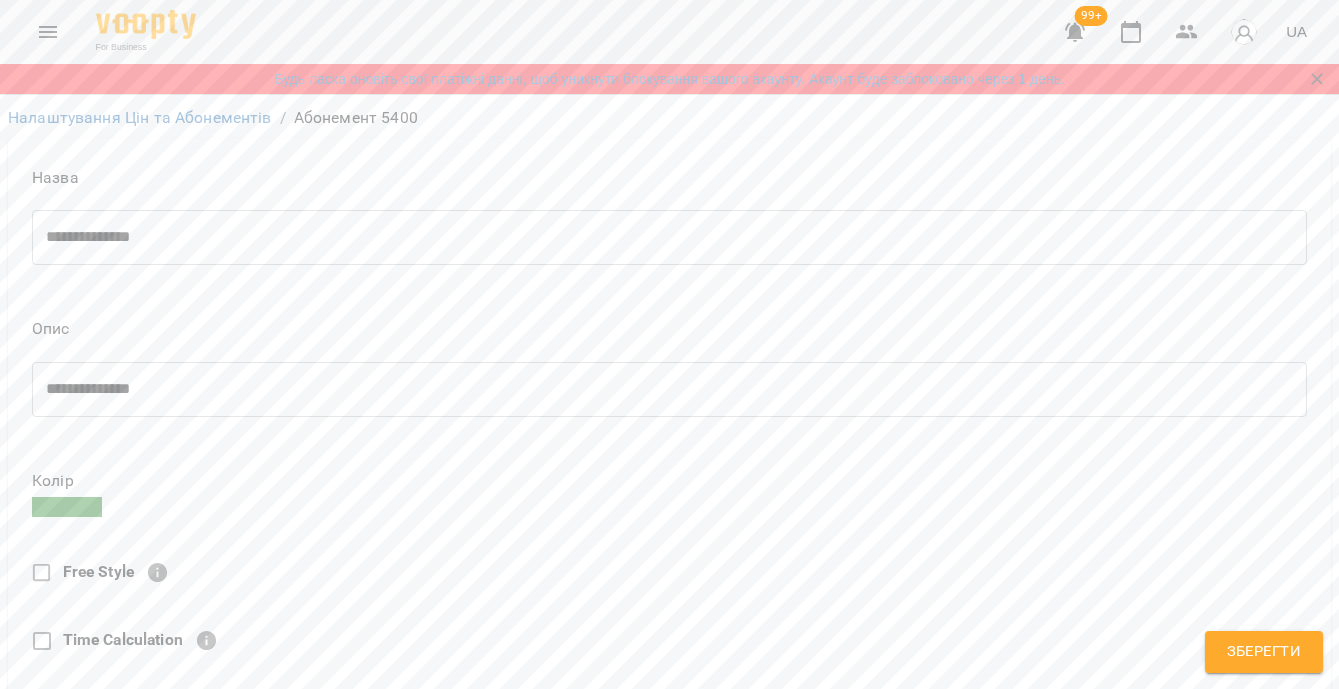 click on "**********" at bounding box center (669, 828) 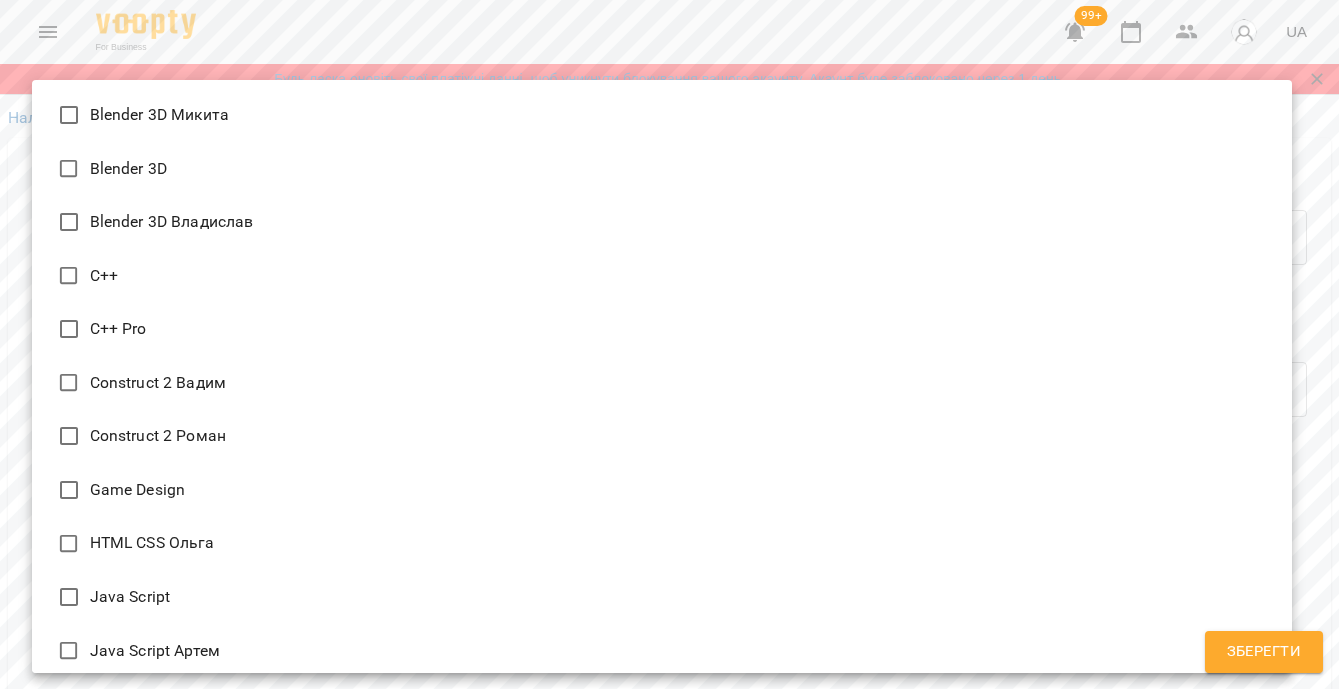 click at bounding box center [669, 344] 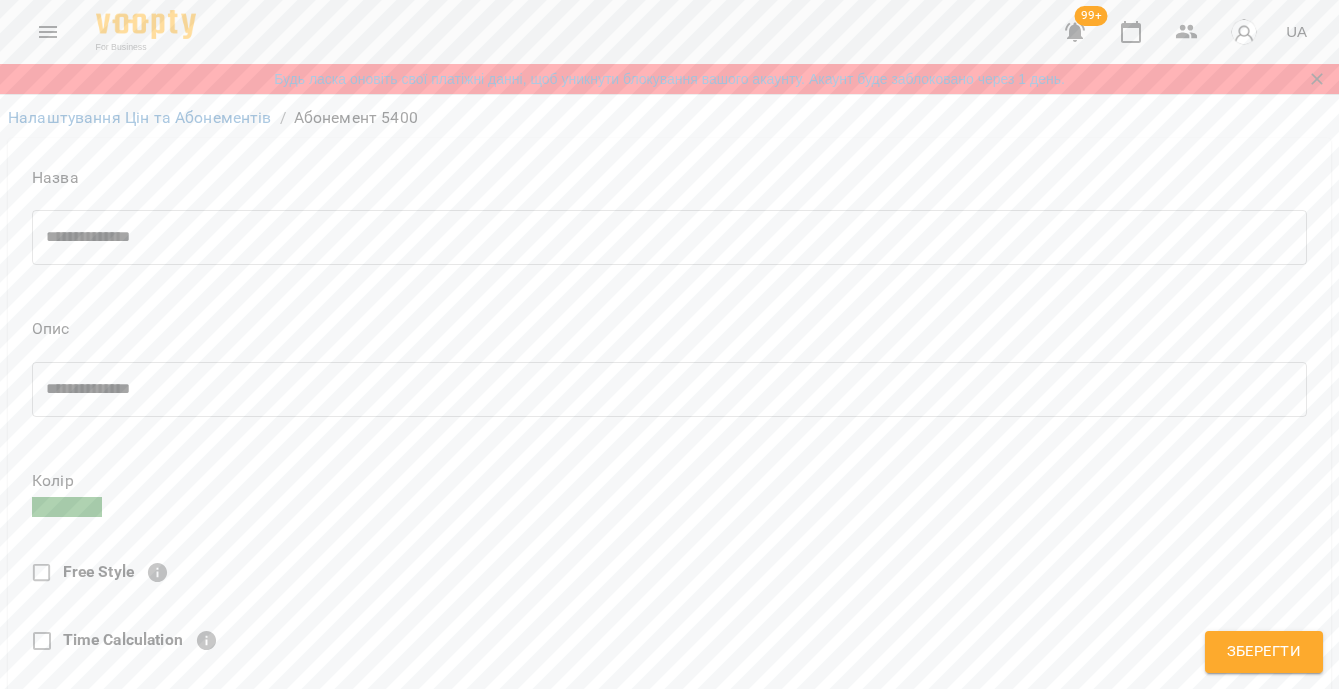 scroll, scrollTop: 971, scrollLeft: 0, axis: vertical 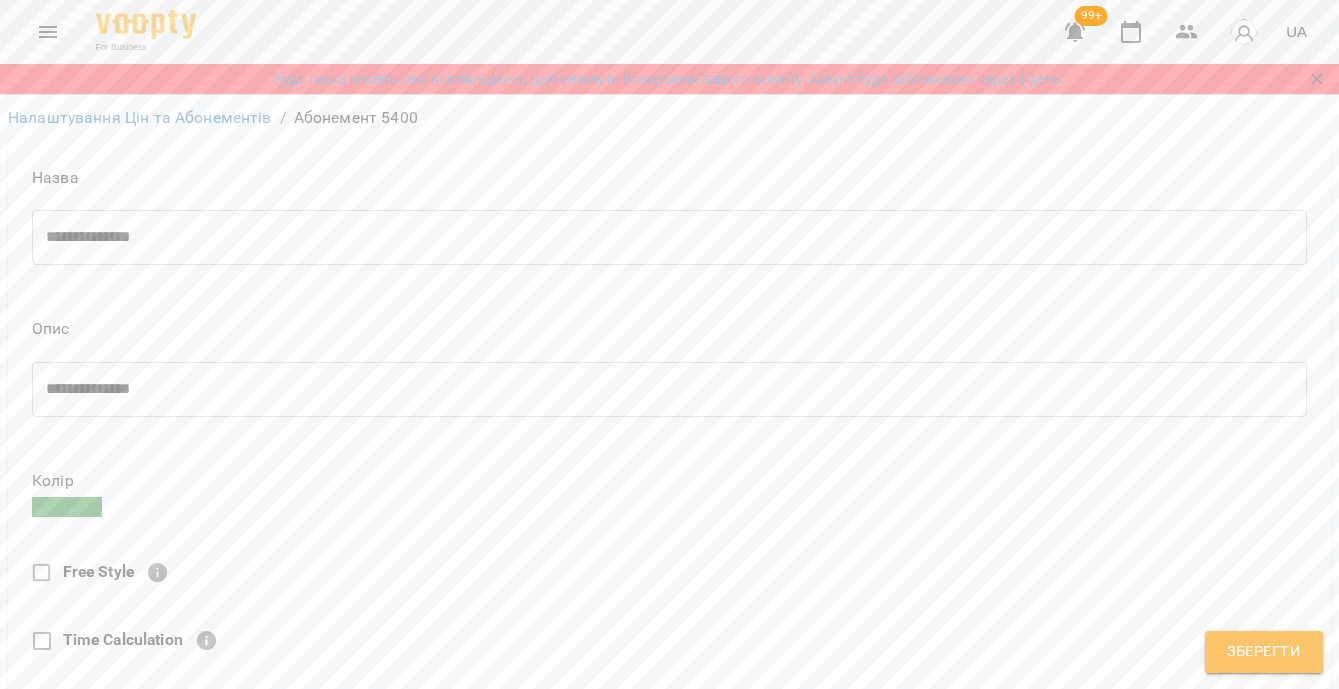 click on "Зберегти" at bounding box center [1264, 652] 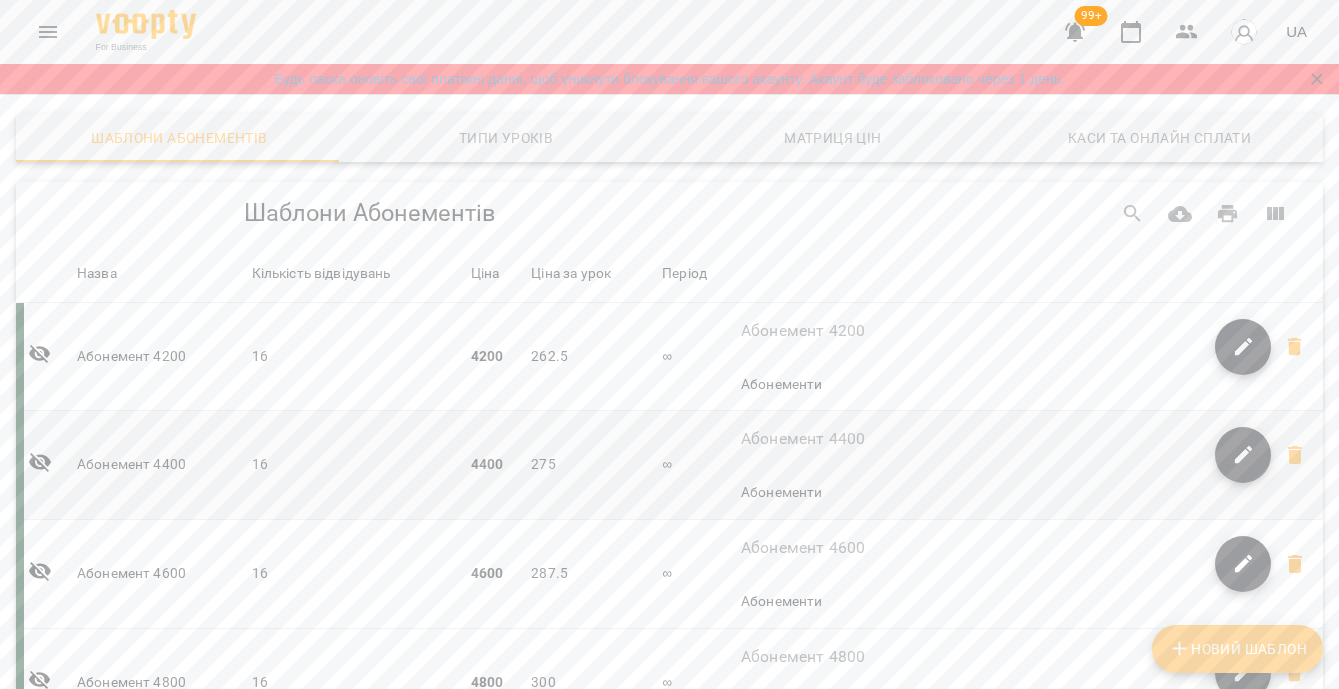 scroll, scrollTop: 374, scrollLeft: 0, axis: vertical 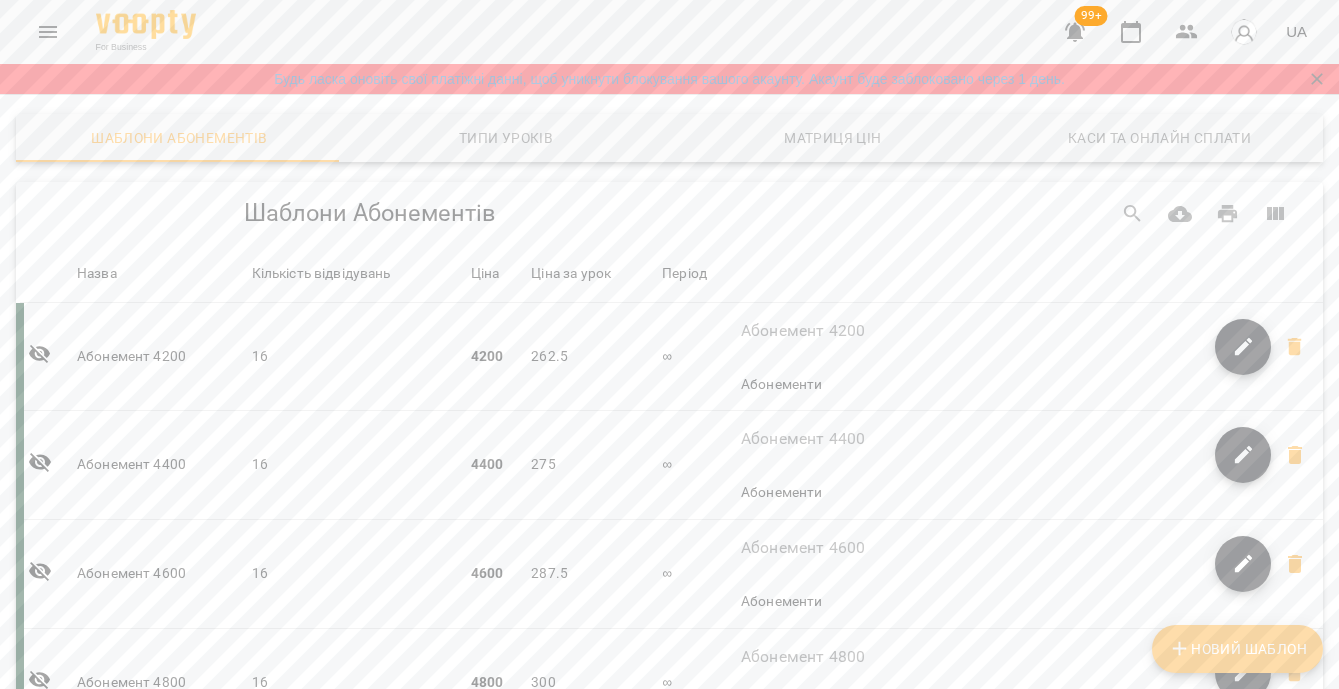 click 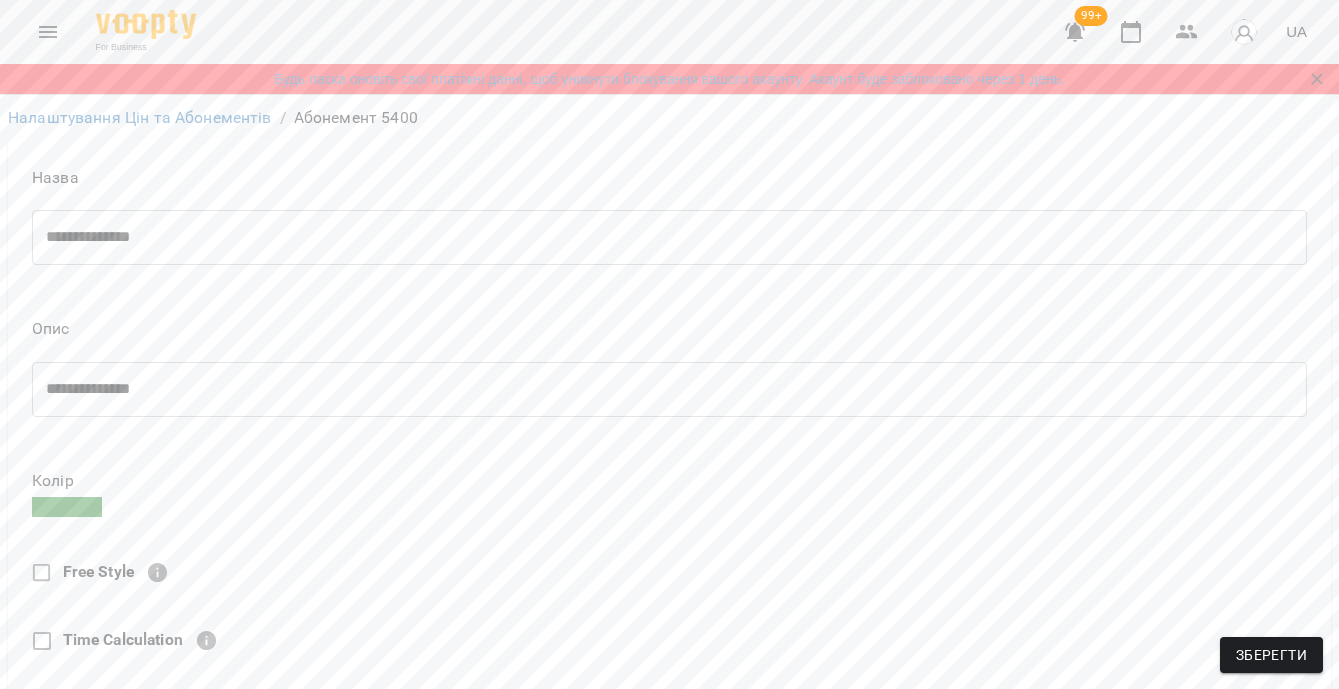 scroll, scrollTop: 926, scrollLeft: 0, axis: vertical 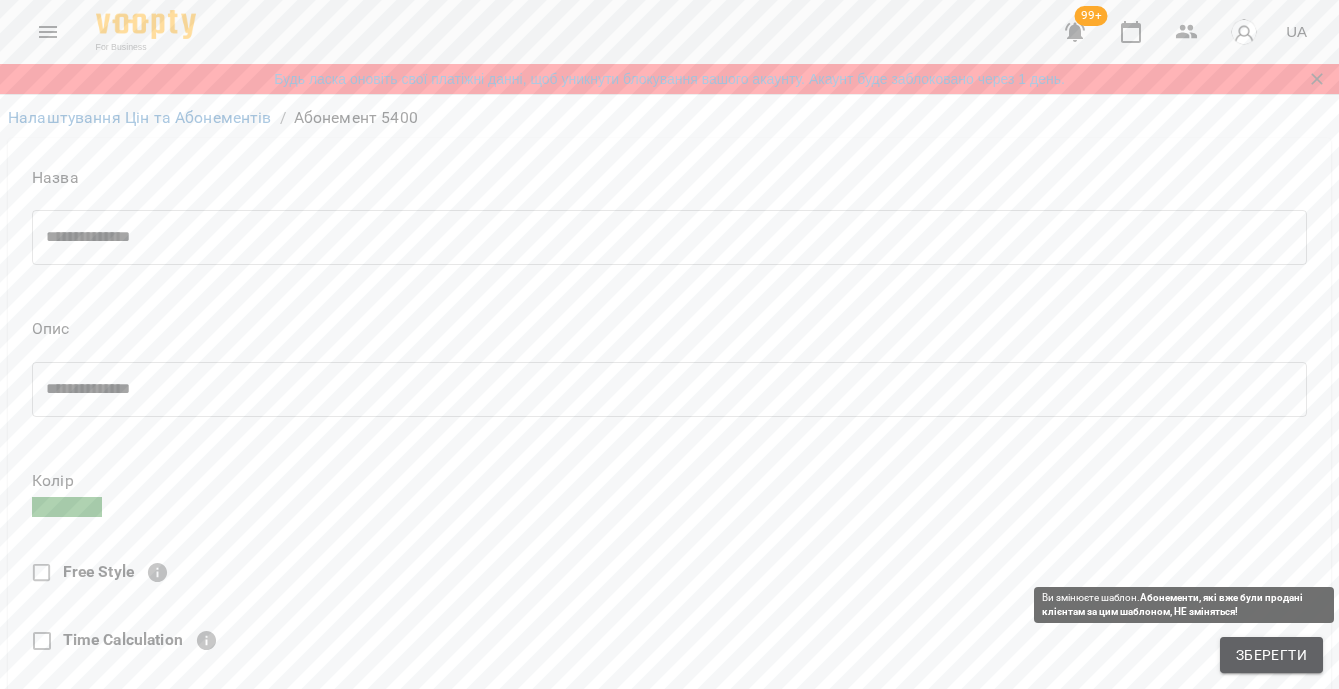 click on "Зберегти" at bounding box center [1271, 655] 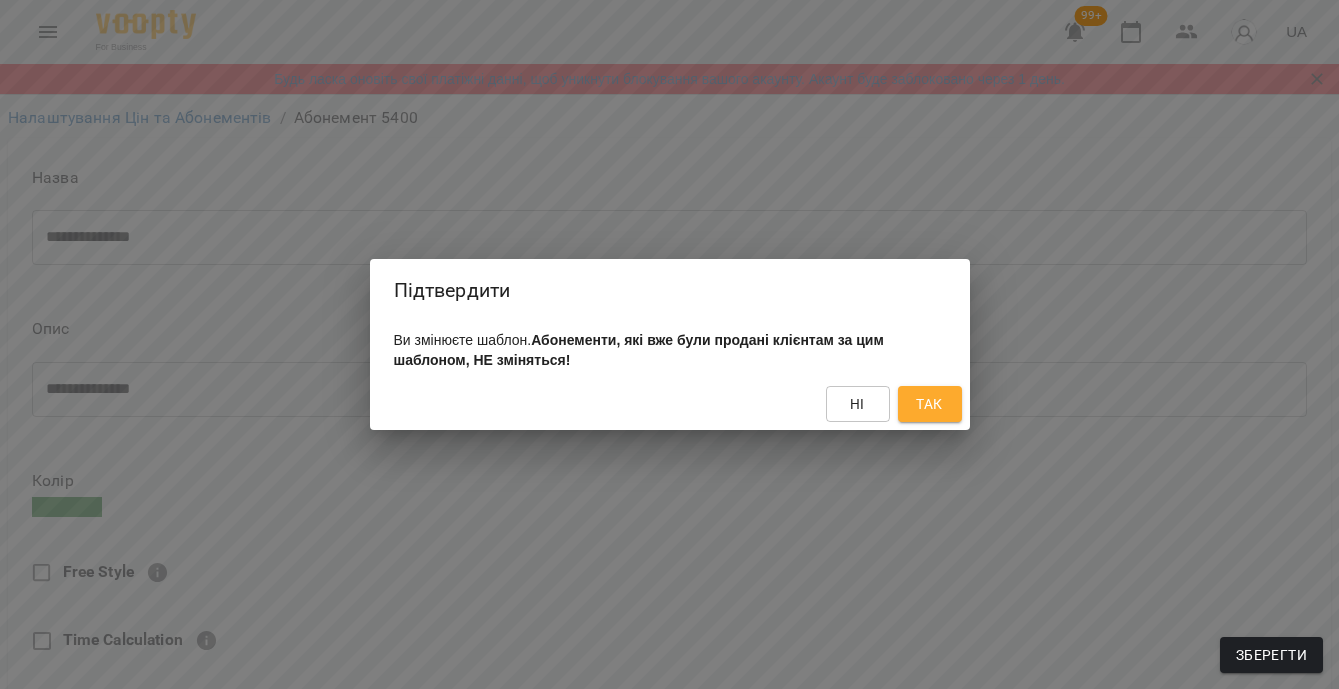click on "Так" at bounding box center [930, 404] 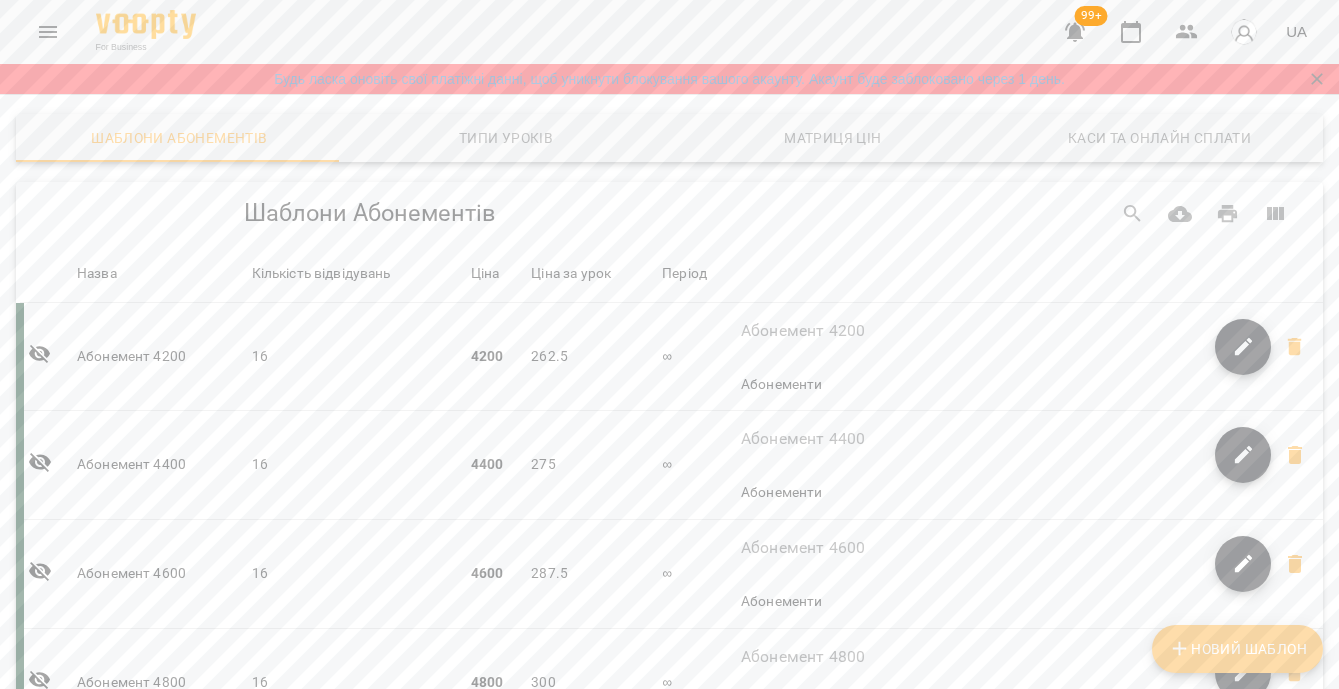 scroll, scrollTop: 1320, scrollLeft: 0, axis: vertical 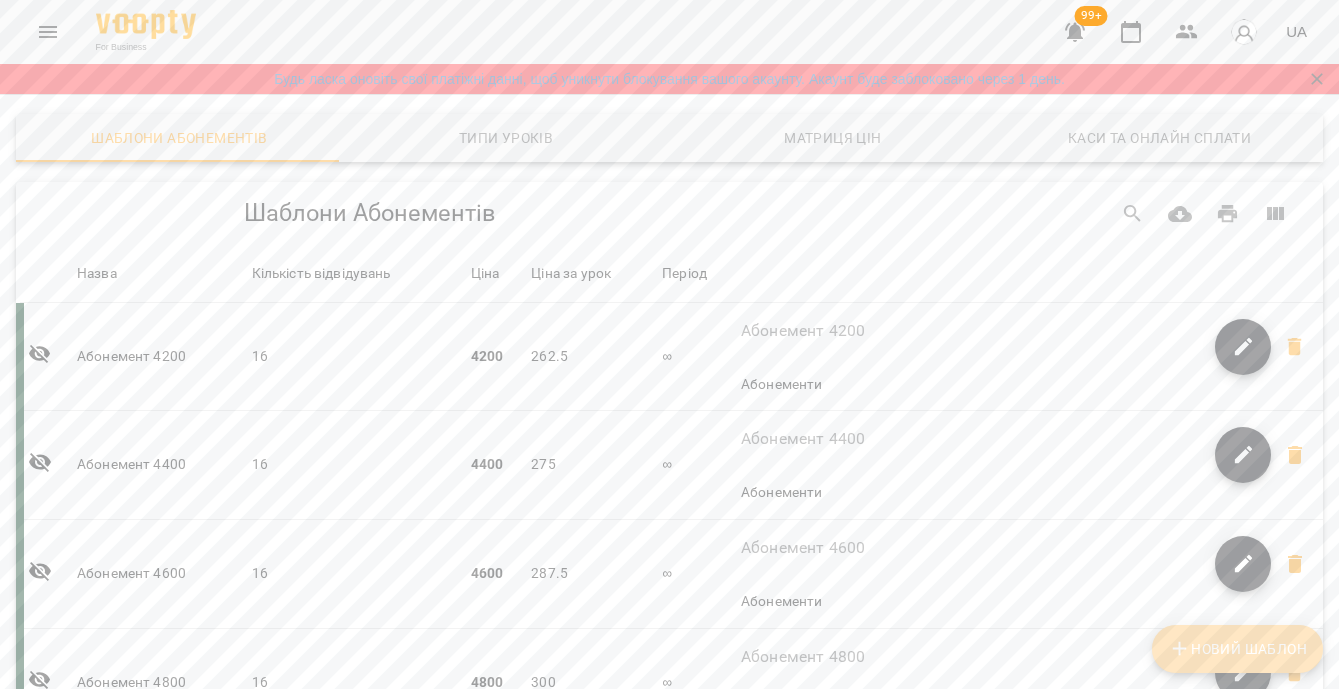 click on "Новий Шаблон" at bounding box center [1237, 649] 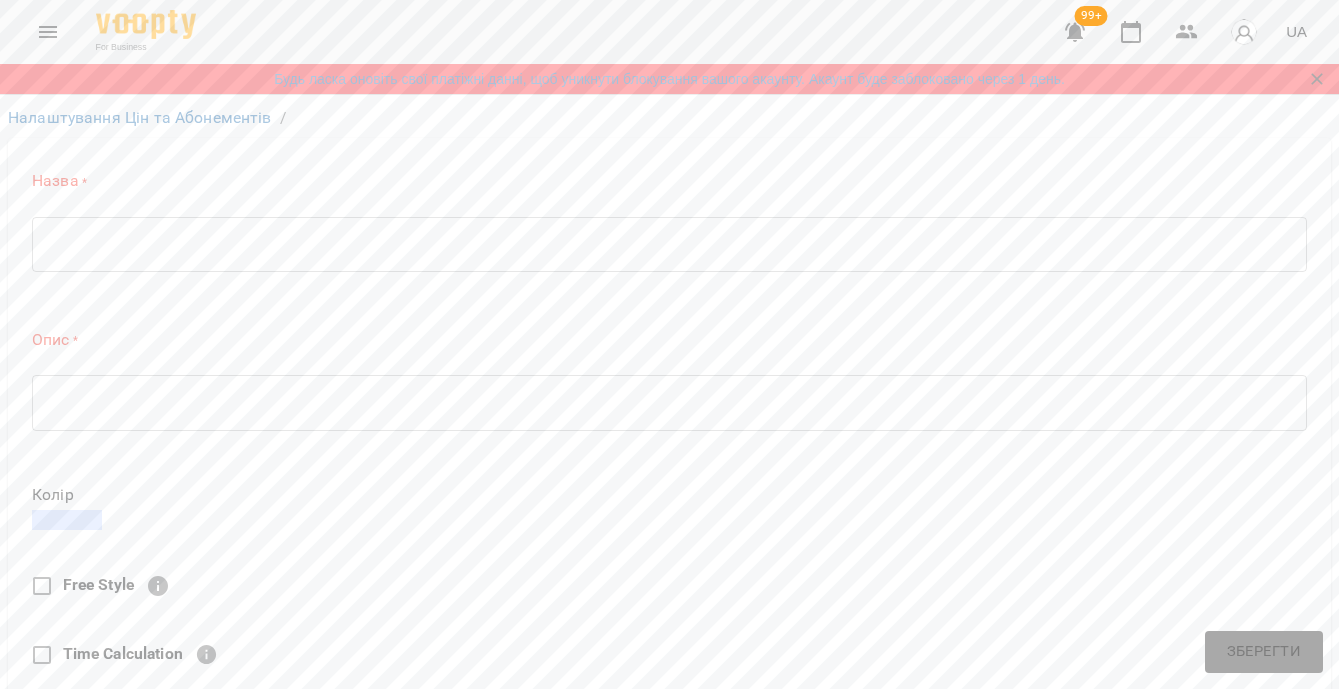 scroll, scrollTop: 0, scrollLeft: 0, axis: both 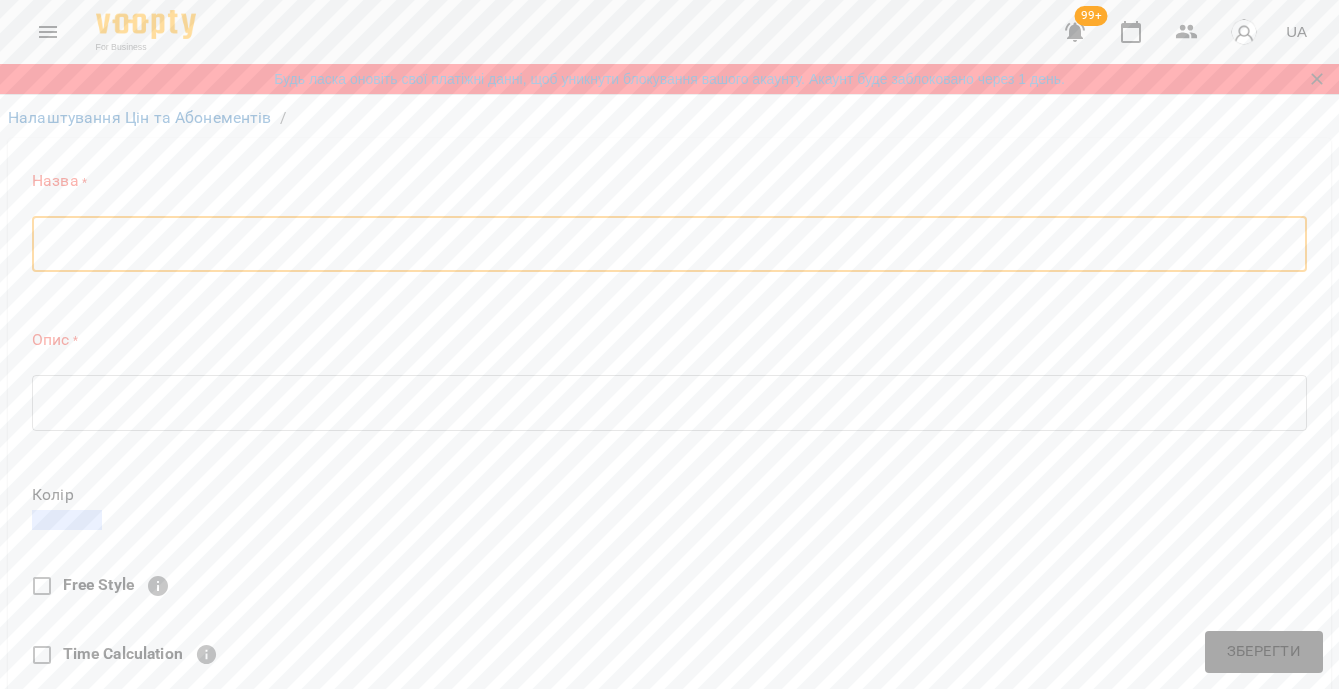 click at bounding box center (669, 244) 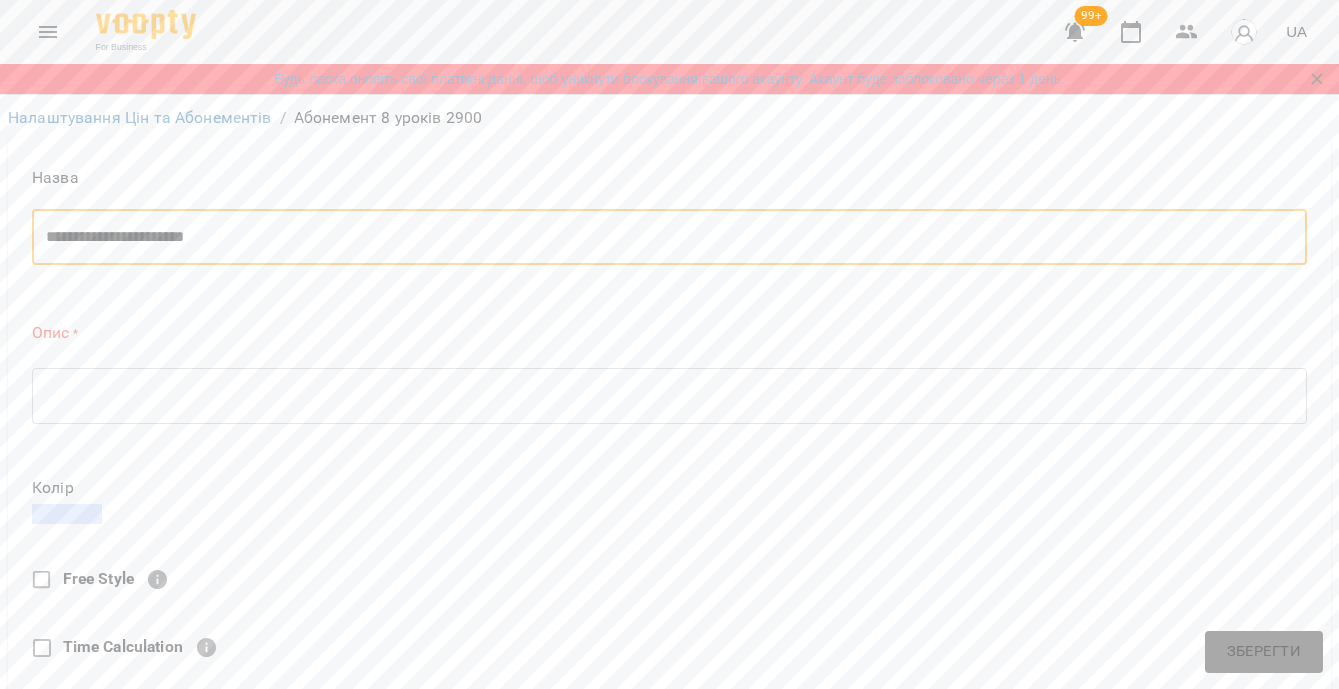 drag, startPoint x: 46, startPoint y: 231, endPoint x: 251, endPoint y: 233, distance: 205.00975 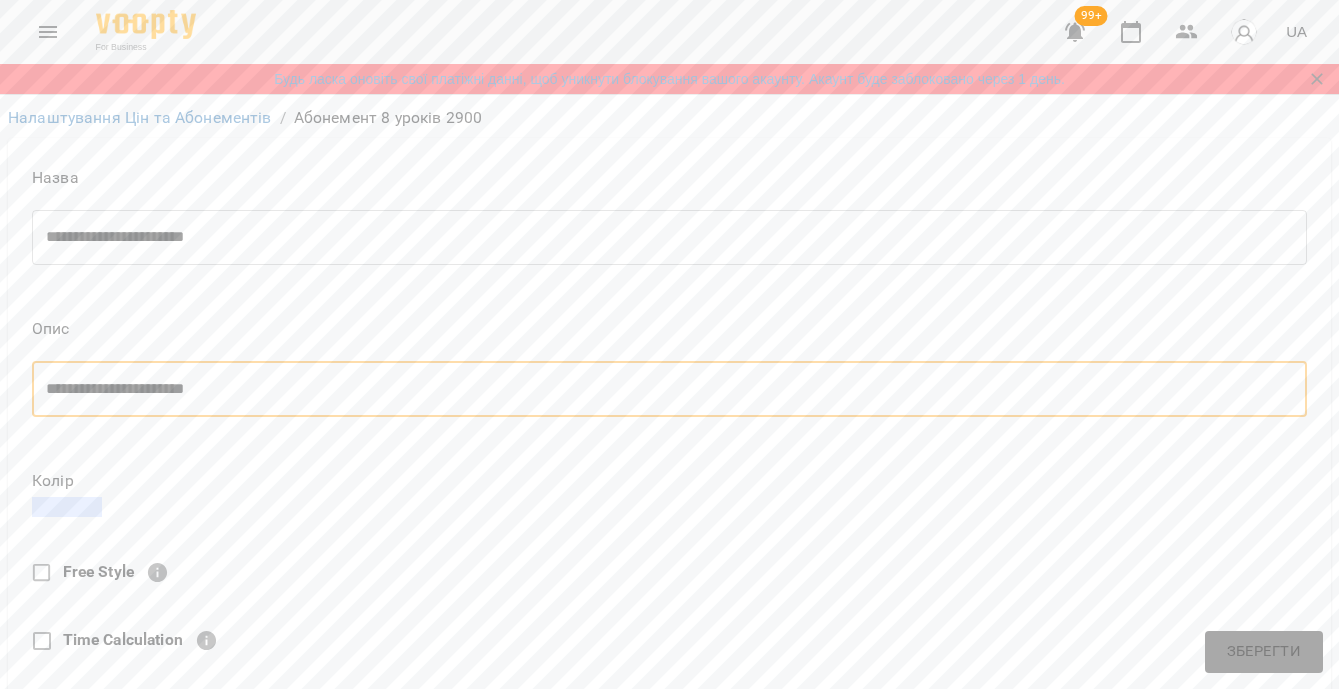 type on "**********" 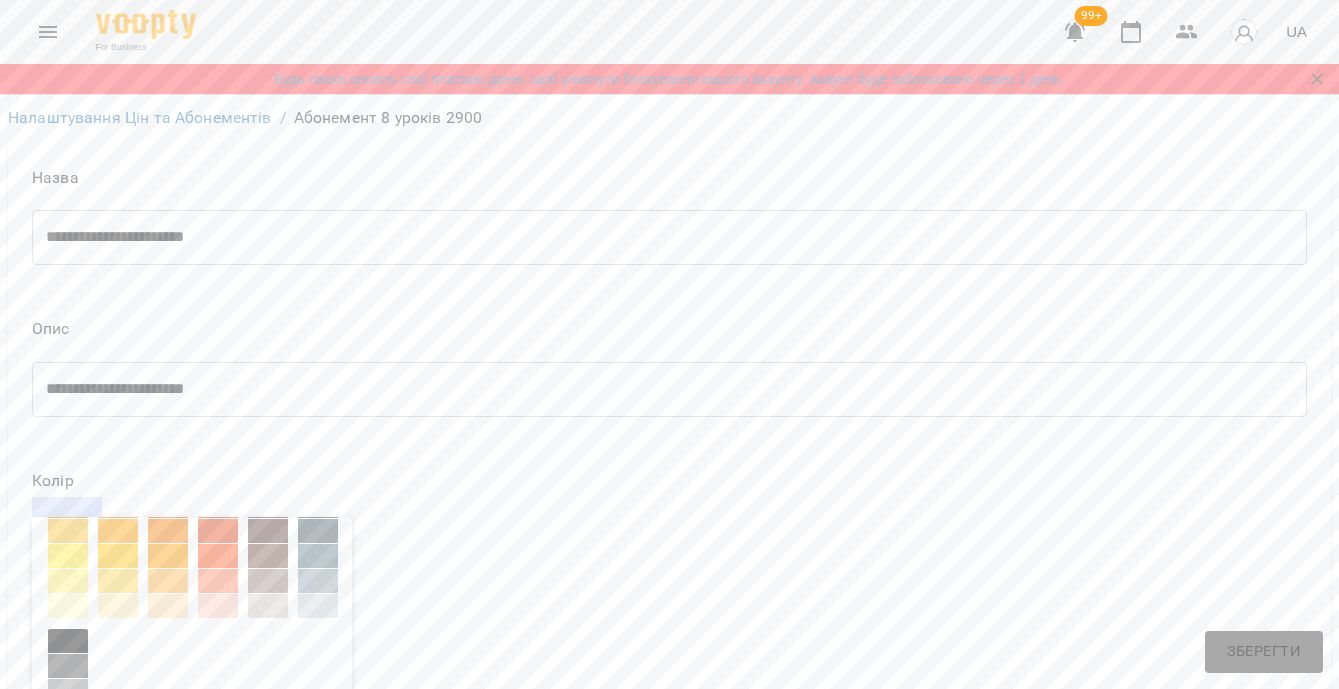 scroll, scrollTop: 290, scrollLeft: 0, axis: vertical 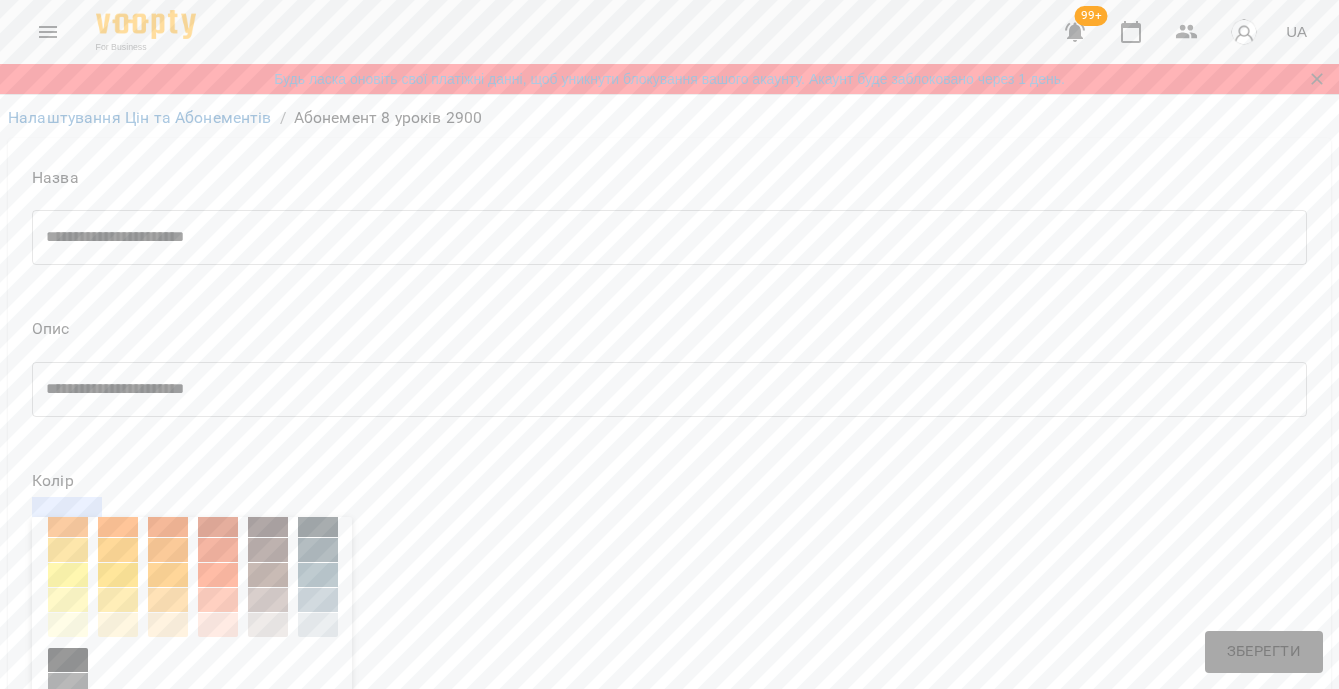 click at bounding box center [168, 550] 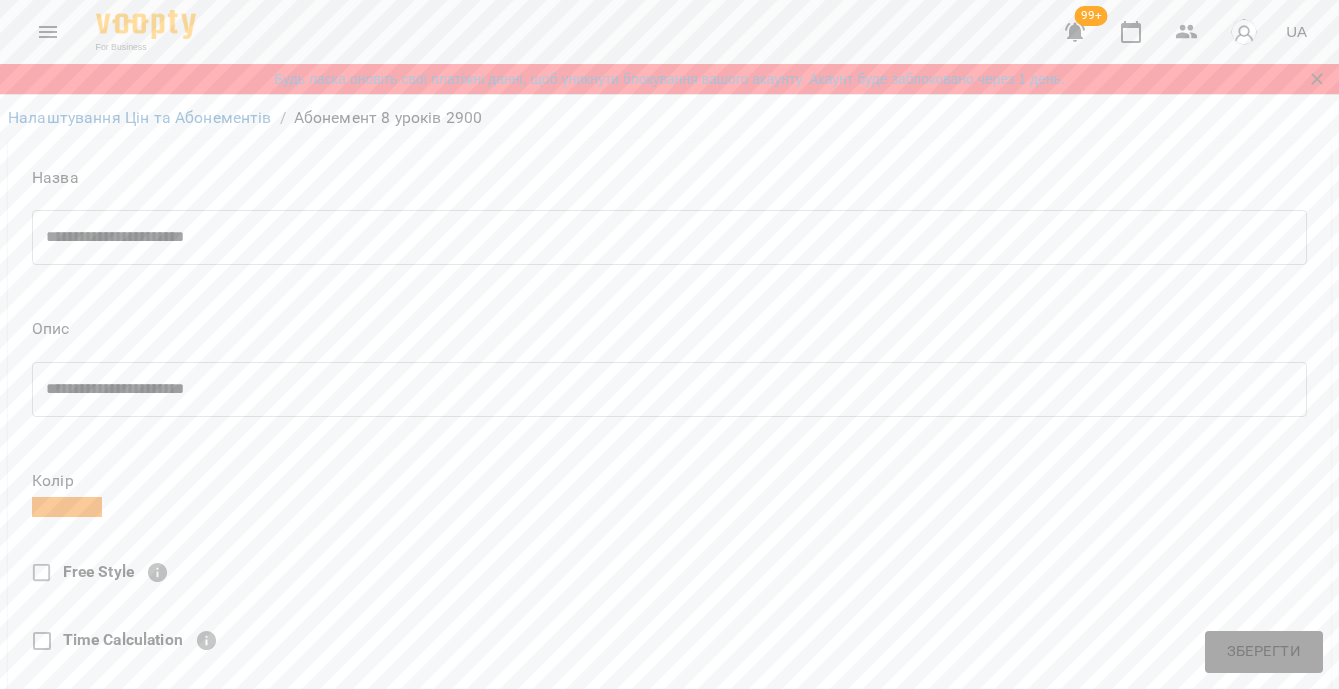 click on "Free Style" at bounding box center (98, 571) 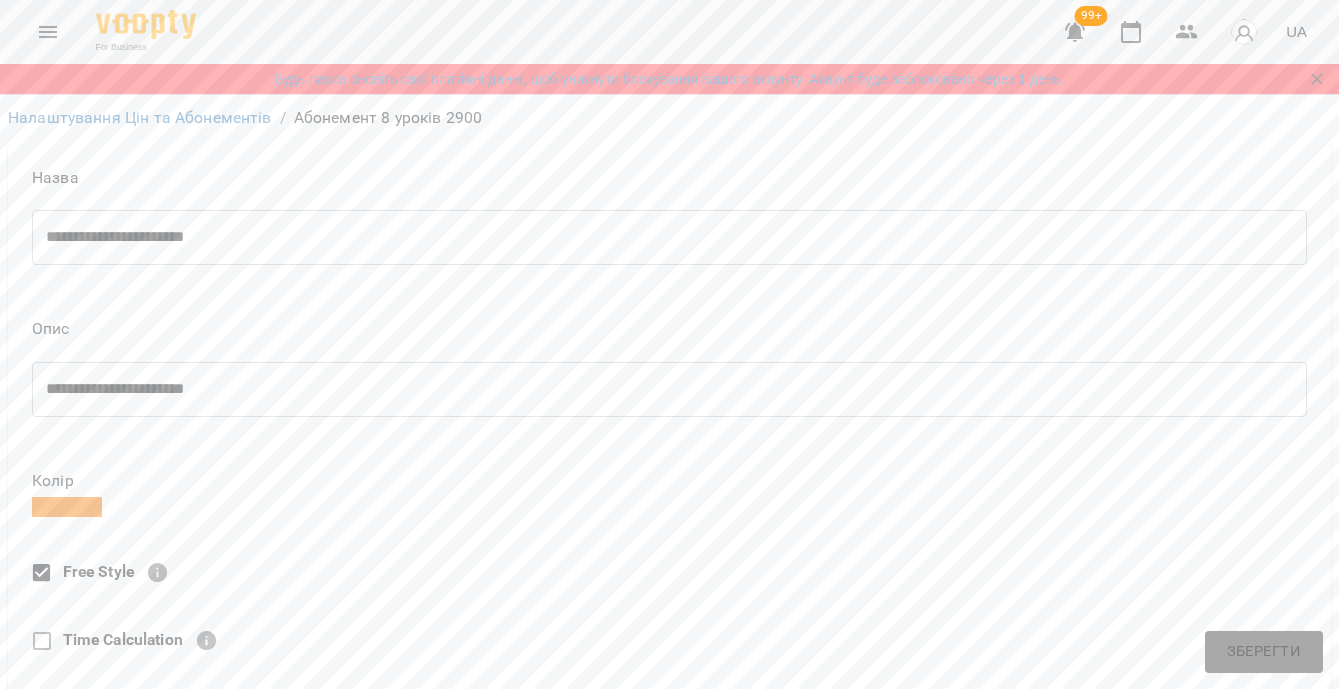 scroll, scrollTop: 279, scrollLeft: 0, axis: vertical 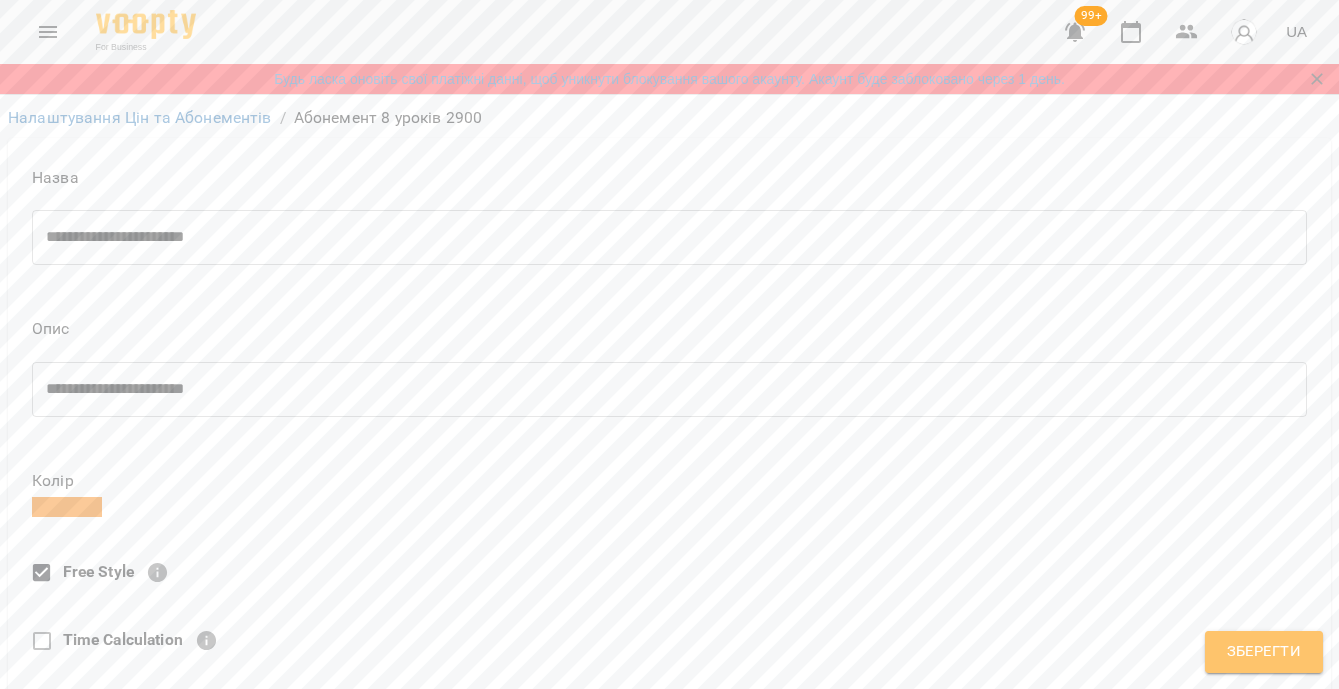 click on "Зберегти" at bounding box center [1264, 652] 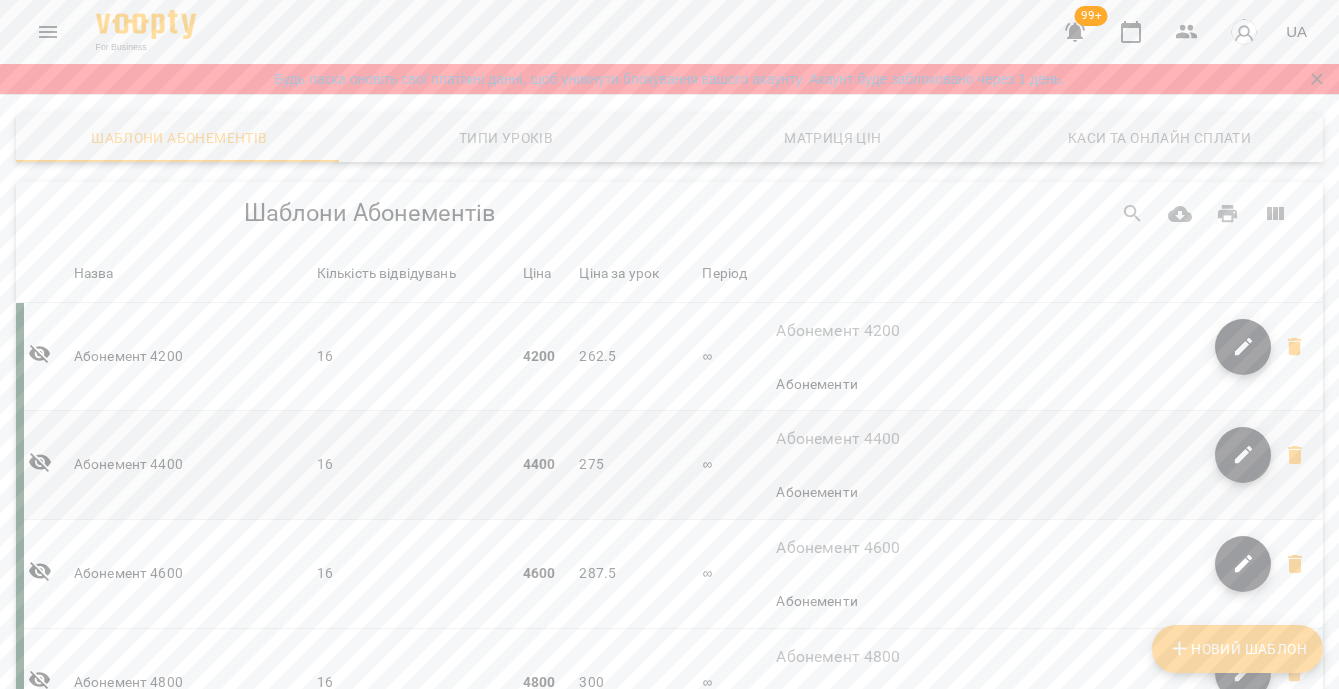 scroll, scrollTop: 1843, scrollLeft: 0, axis: vertical 